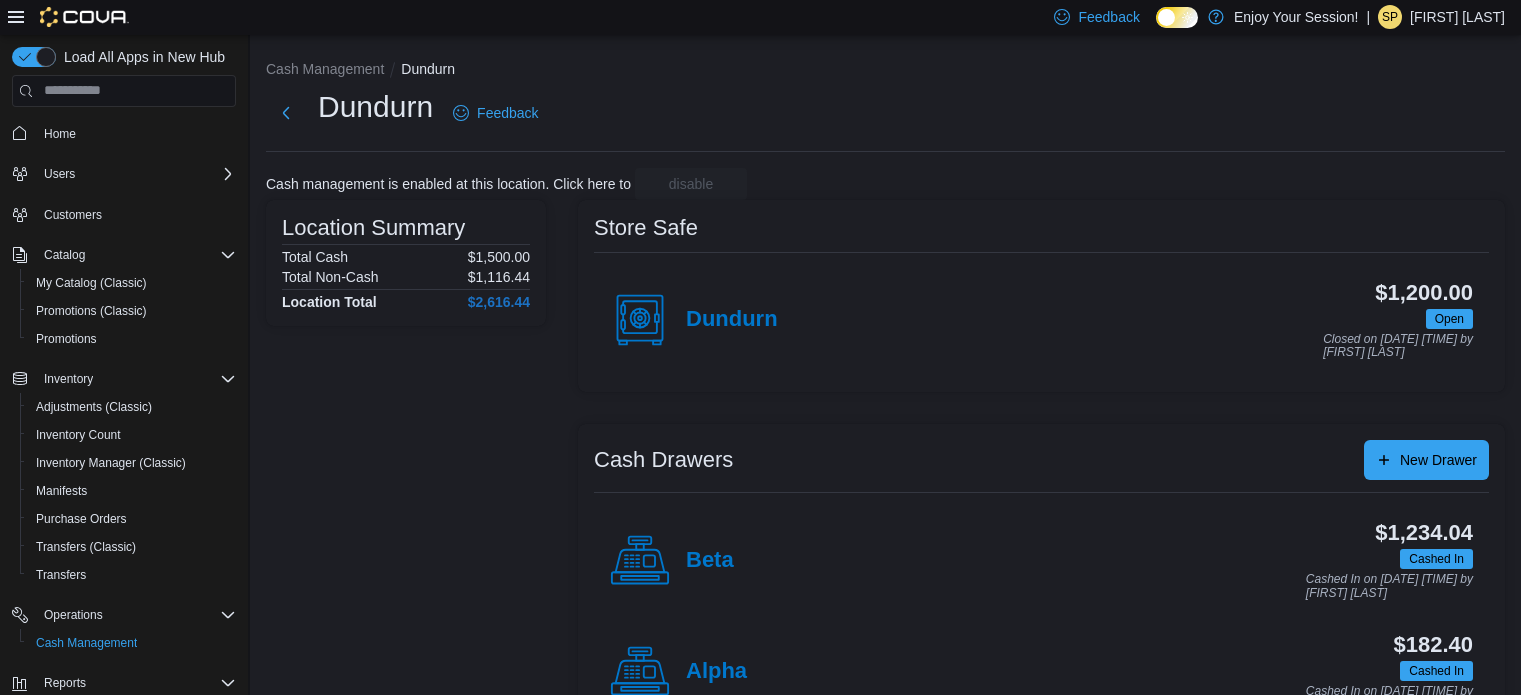 scroll, scrollTop: 64, scrollLeft: 0, axis: vertical 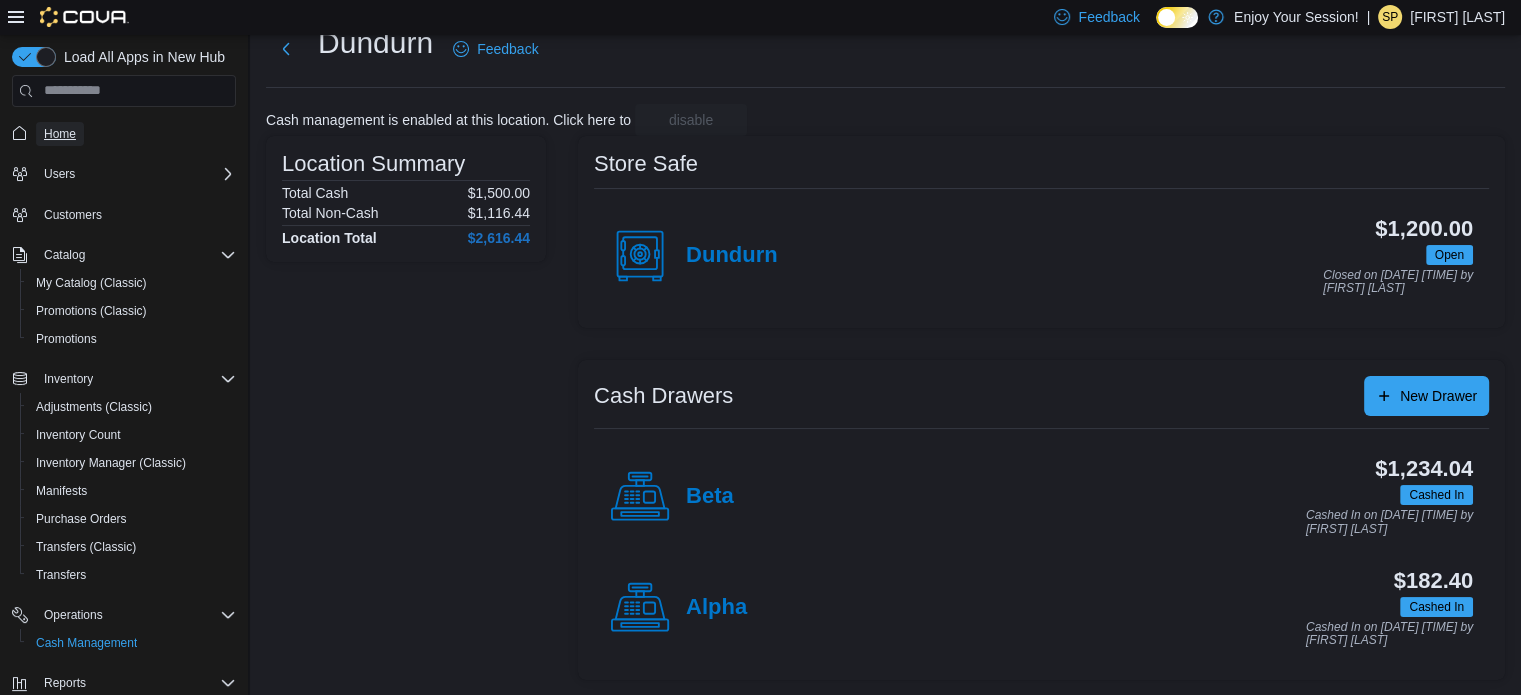 click on "Home" at bounding box center (60, 134) 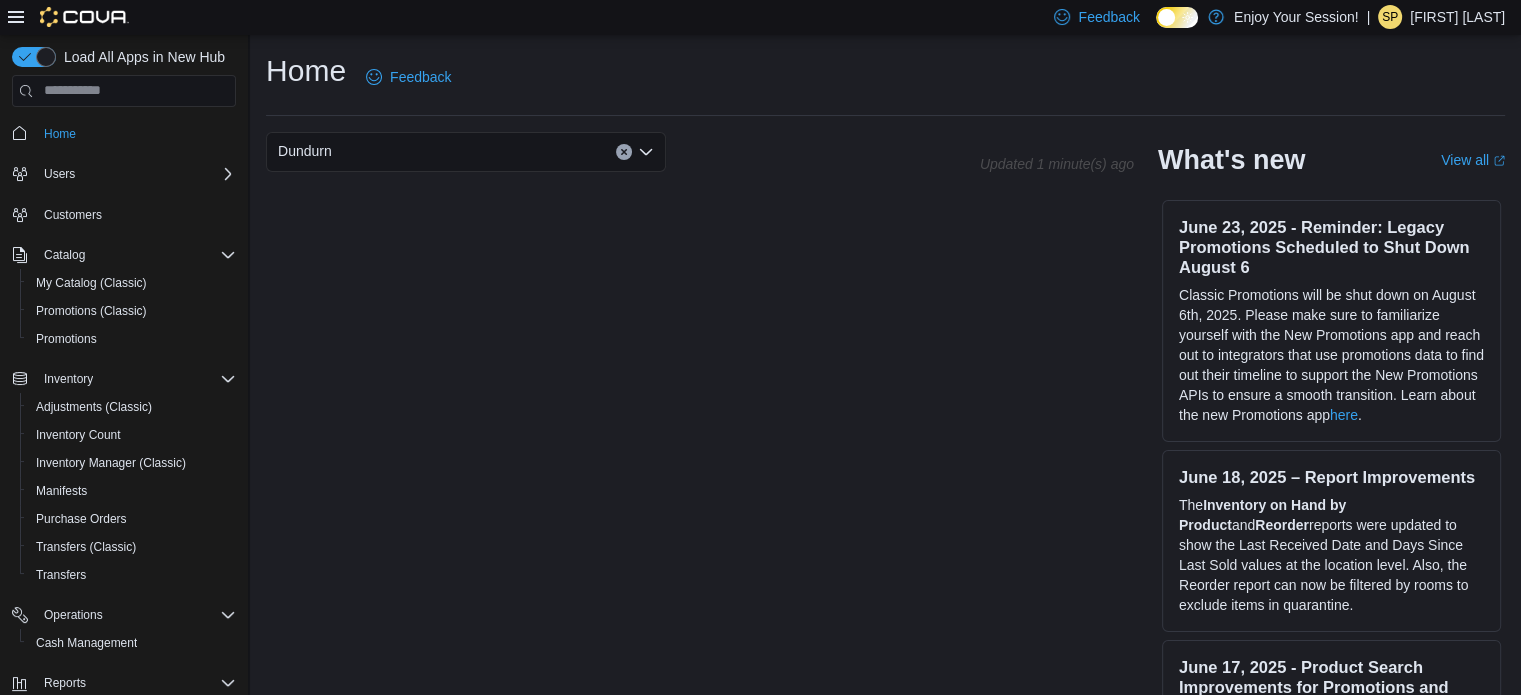scroll, scrollTop: 37, scrollLeft: 0, axis: vertical 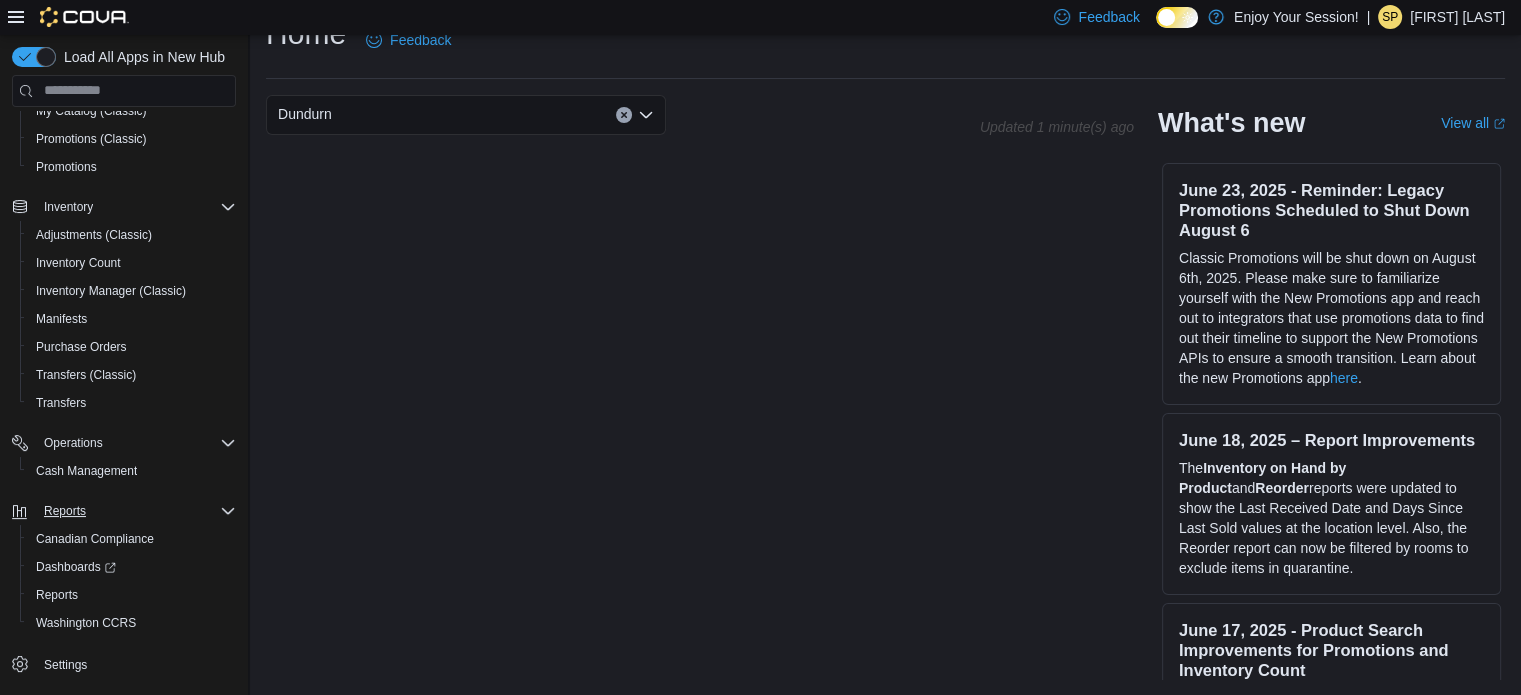 click on "Reports" at bounding box center (124, 511) 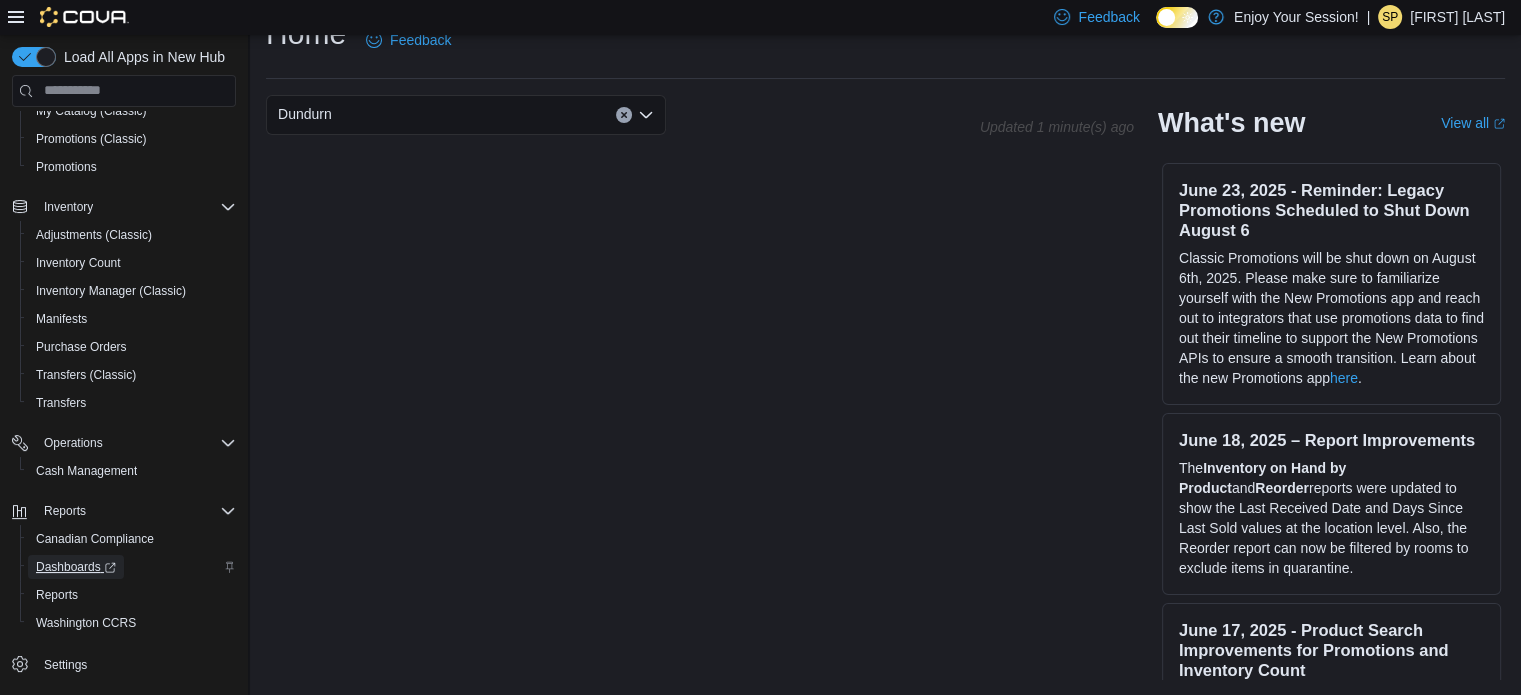 click on "Dashboards" at bounding box center [76, 567] 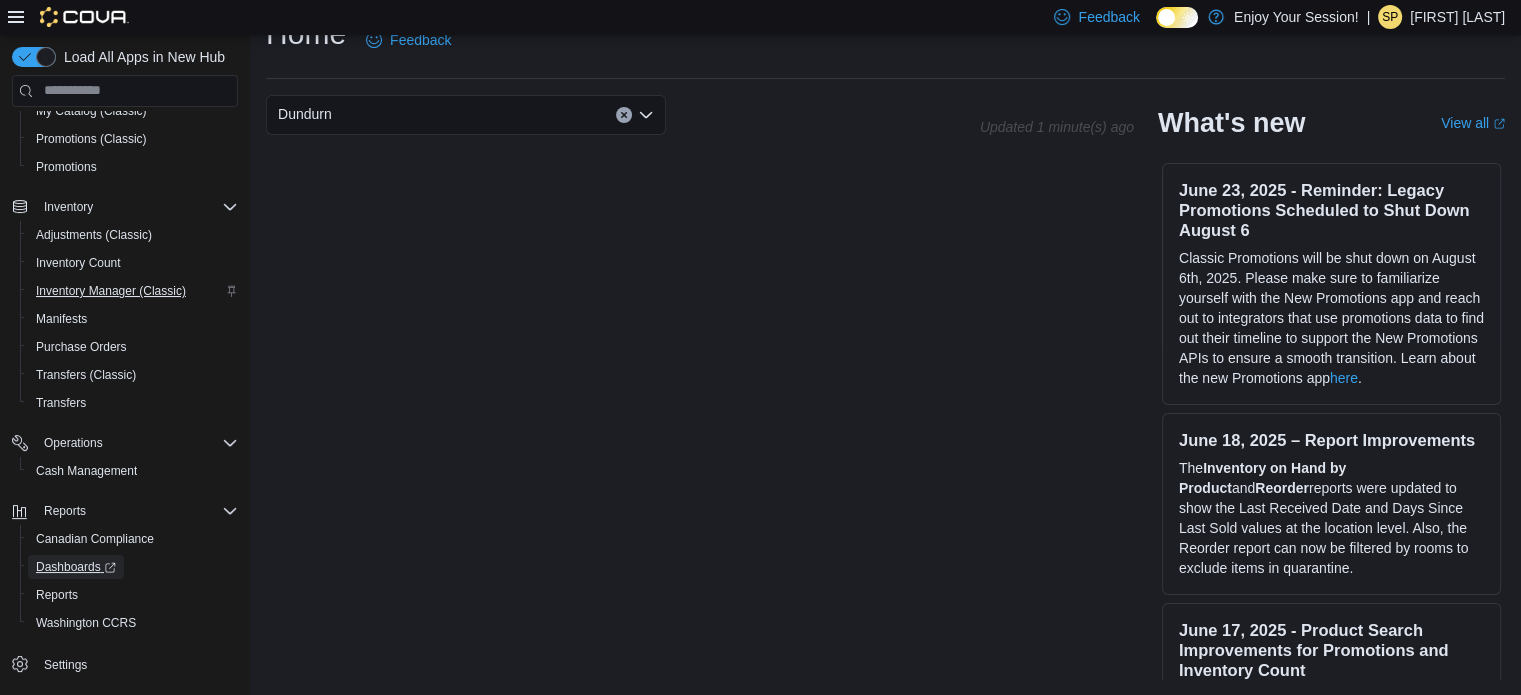 scroll, scrollTop: 0, scrollLeft: 0, axis: both 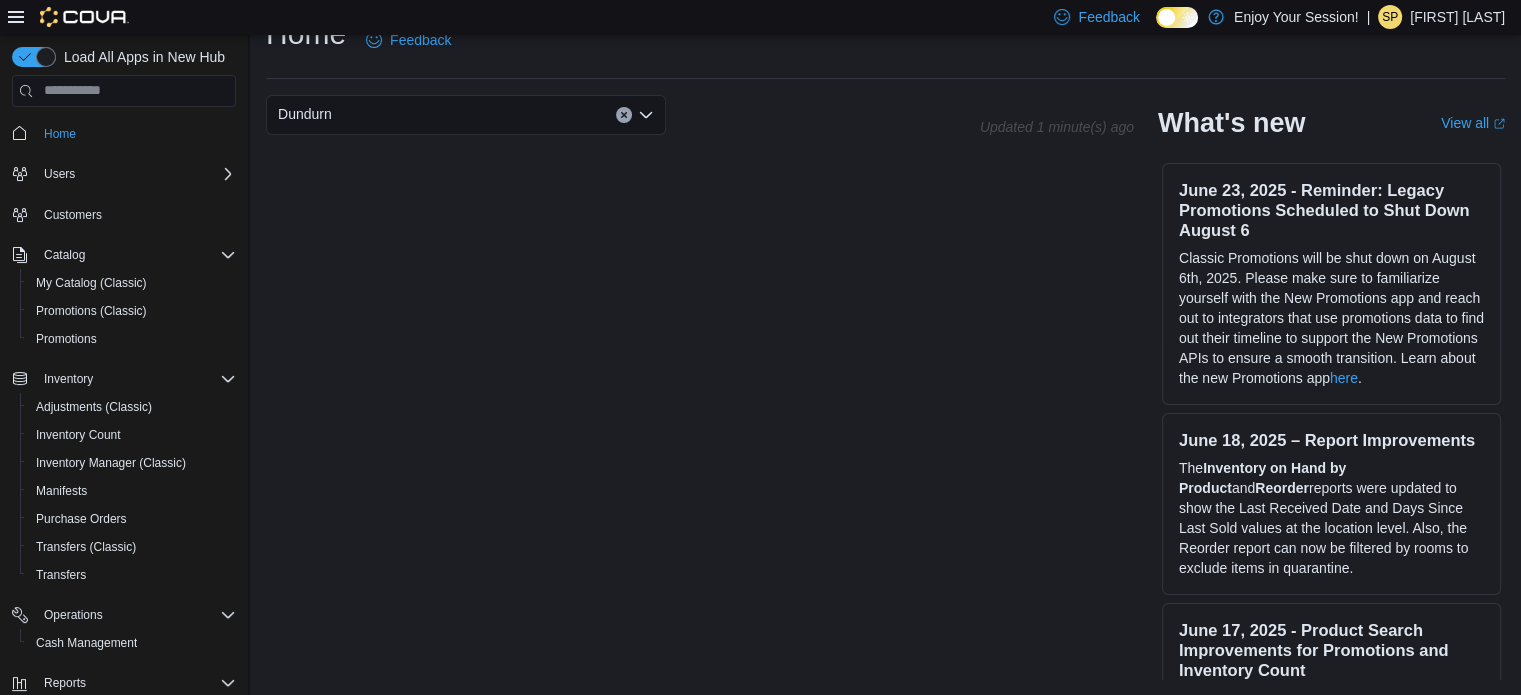 click on "Home" 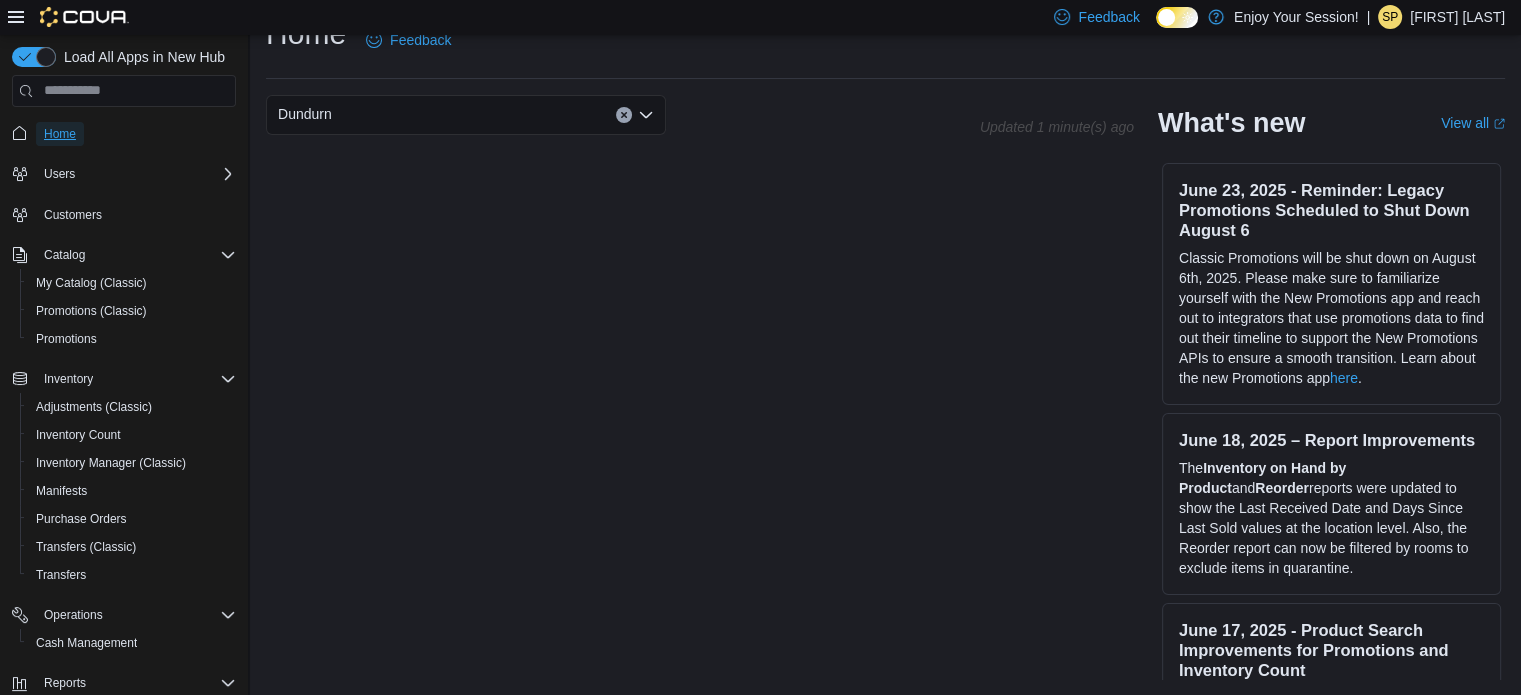 click on "Home" at bounding box center (60, 134) 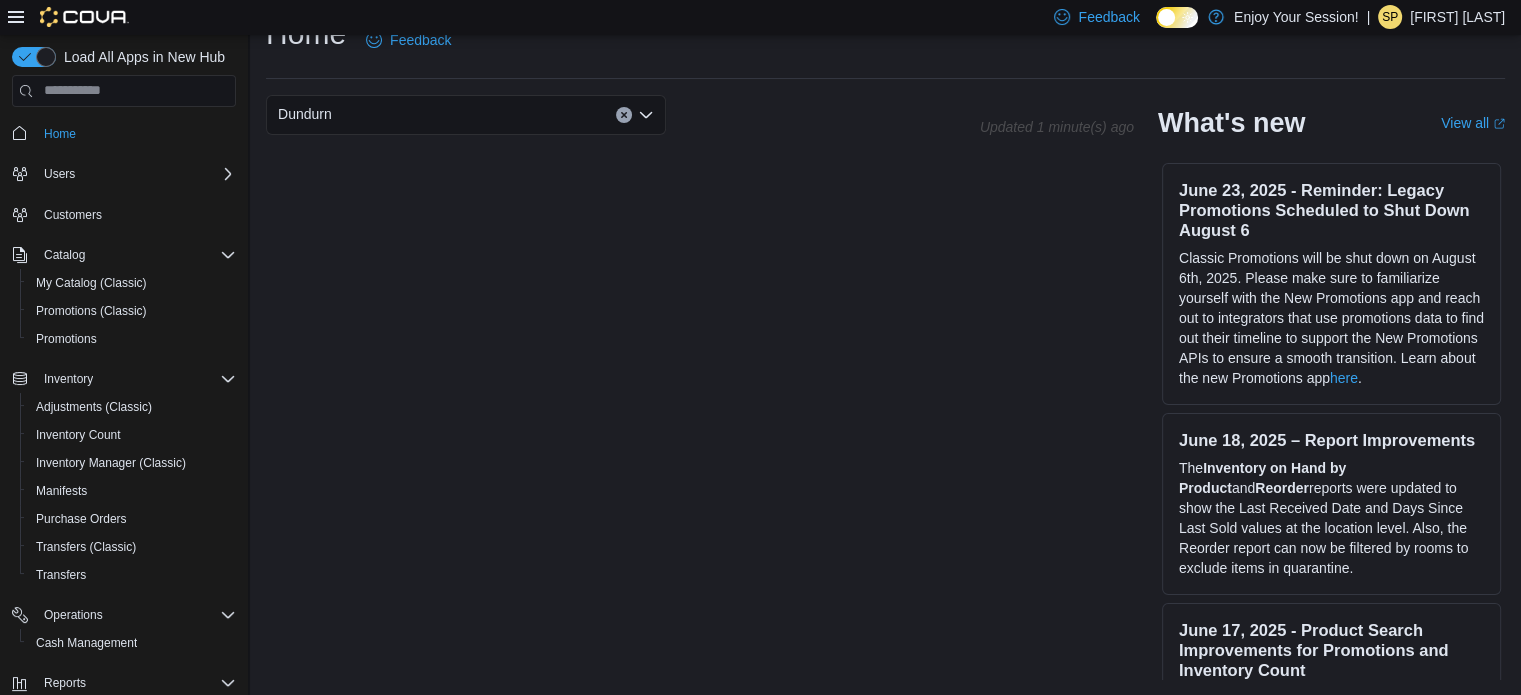 click 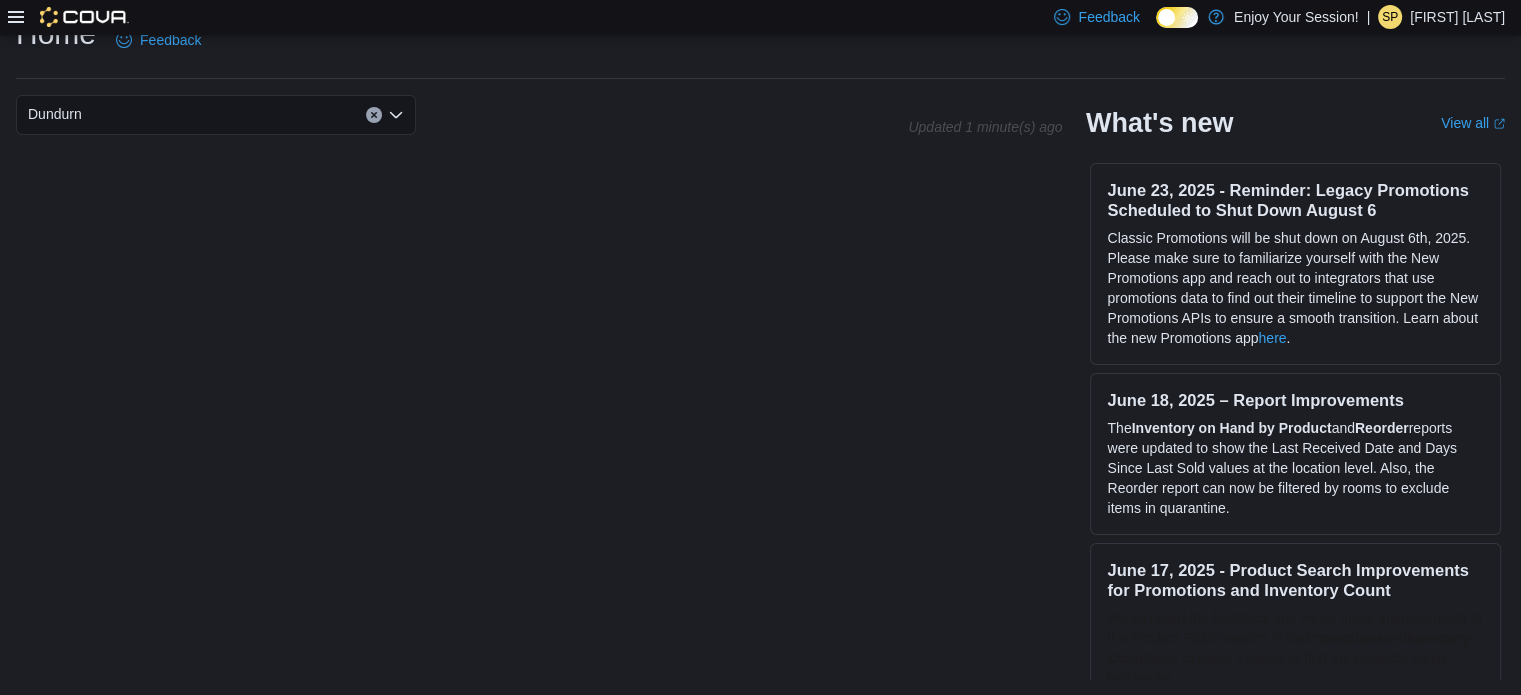 click 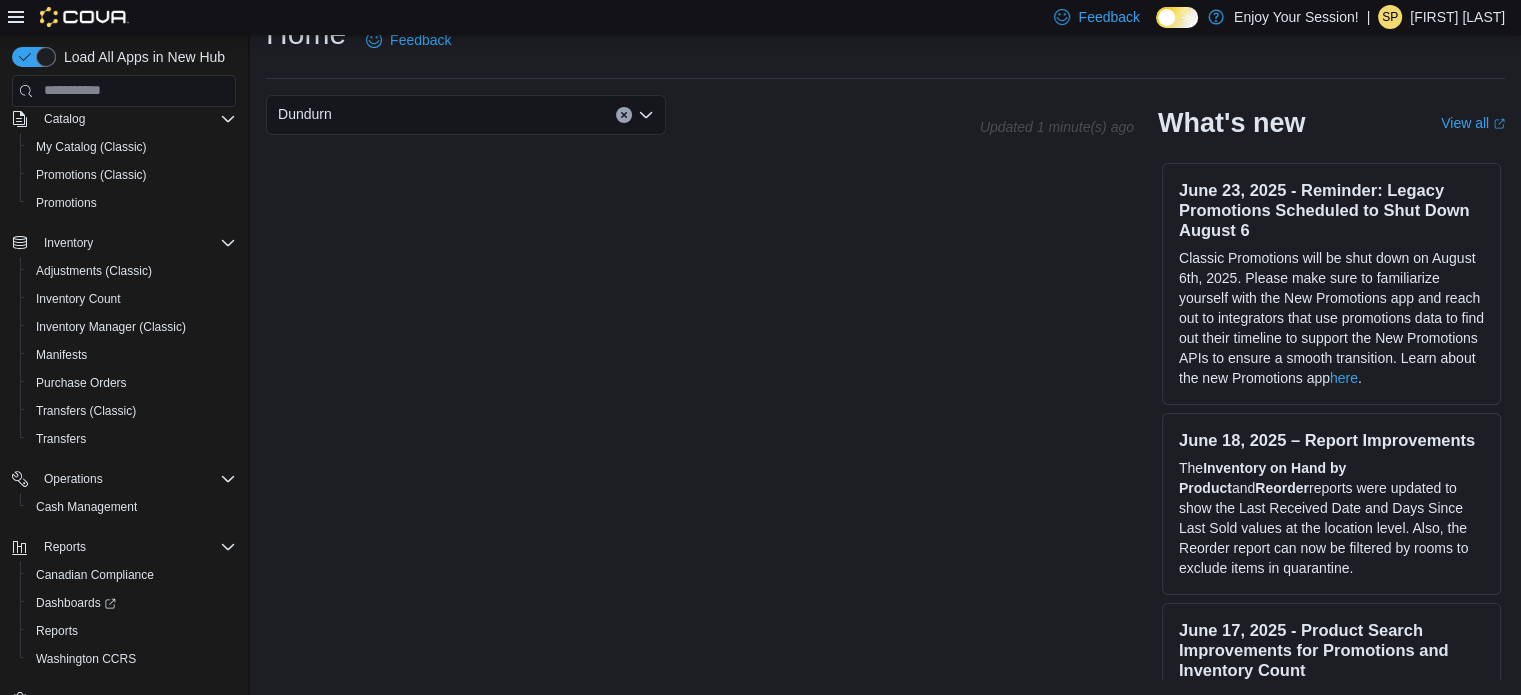 scroll, scrollTop: 172, scrollLeft: 0, axis: vertical 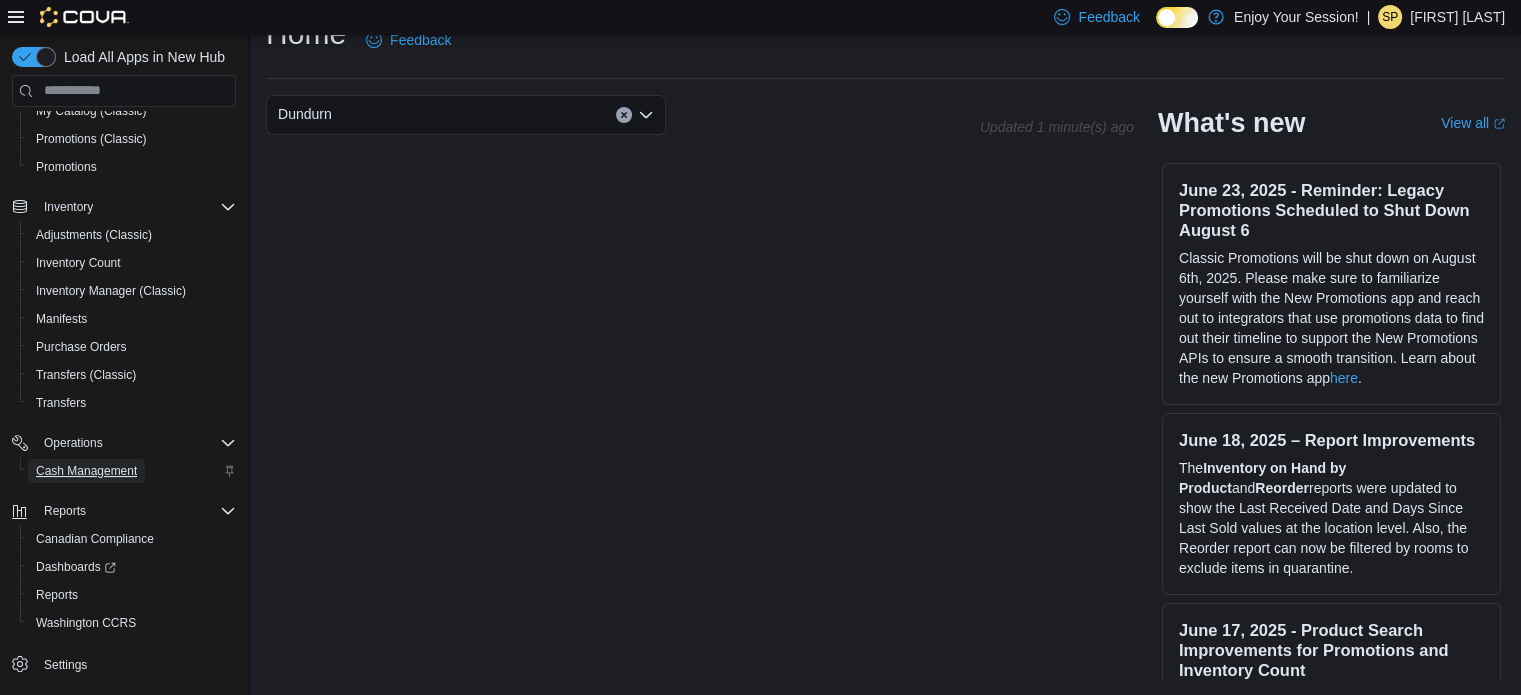 click on "Cash Management" at bounding box center [86, 471] 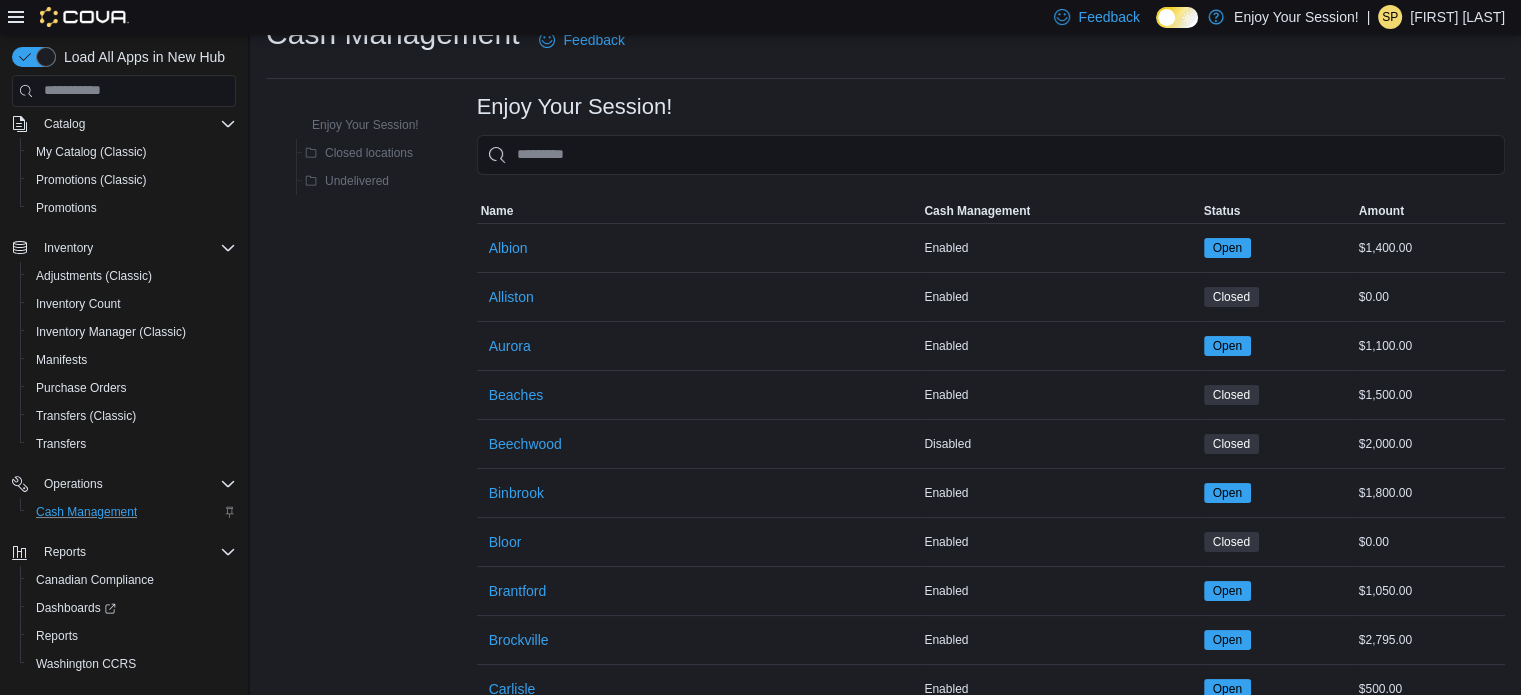 scroll, scrollTop: 172, scrollLeft: 0, axis: vertical 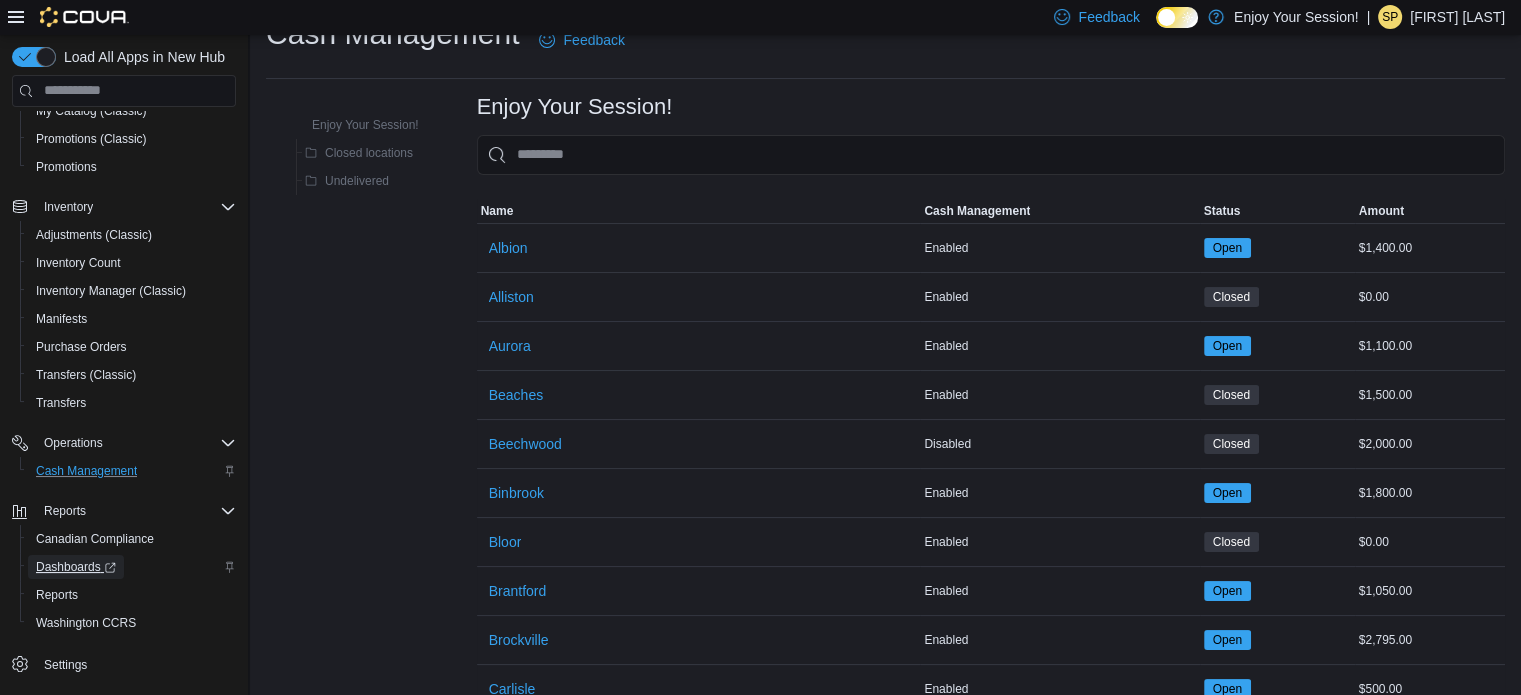 click on "Dashboards" at bounding box center (76, 567) 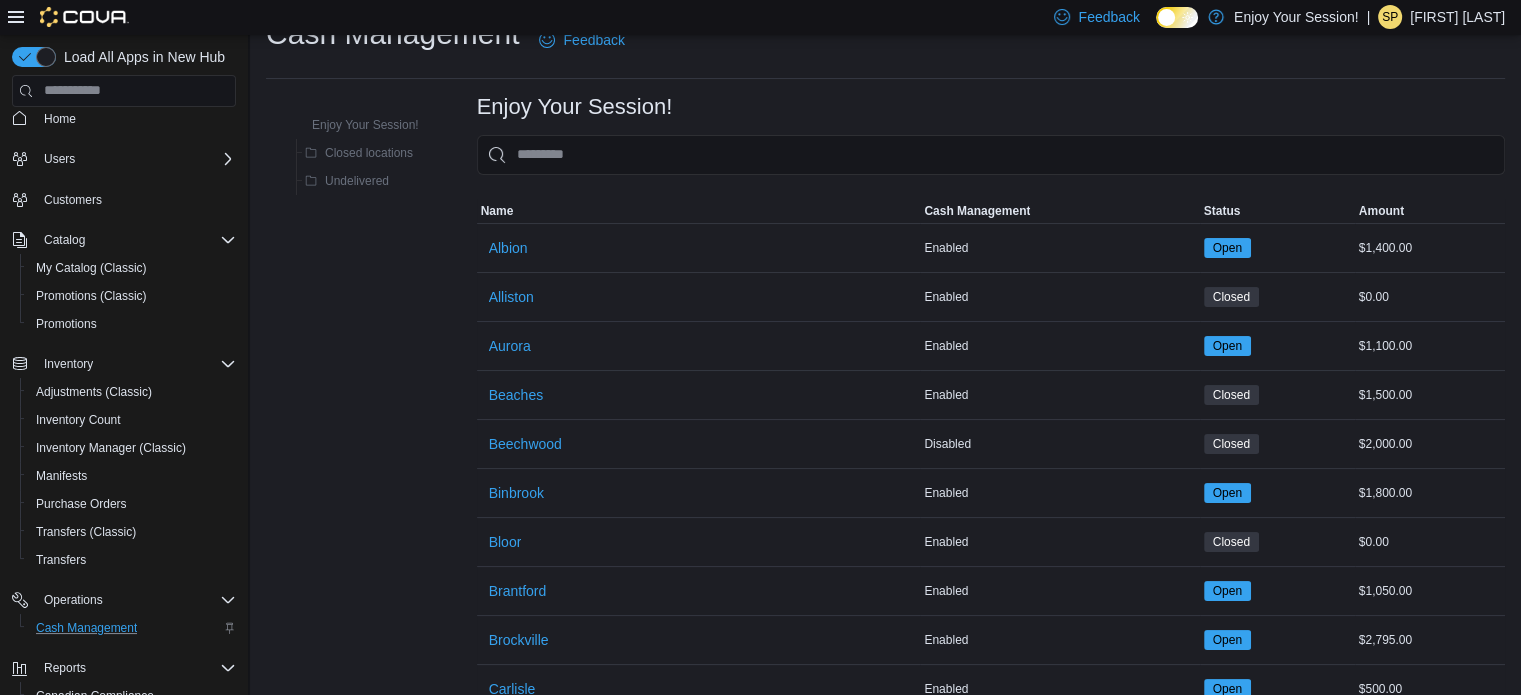 scroll, scrollTop: 0, scrollLeft: 0, axis: both 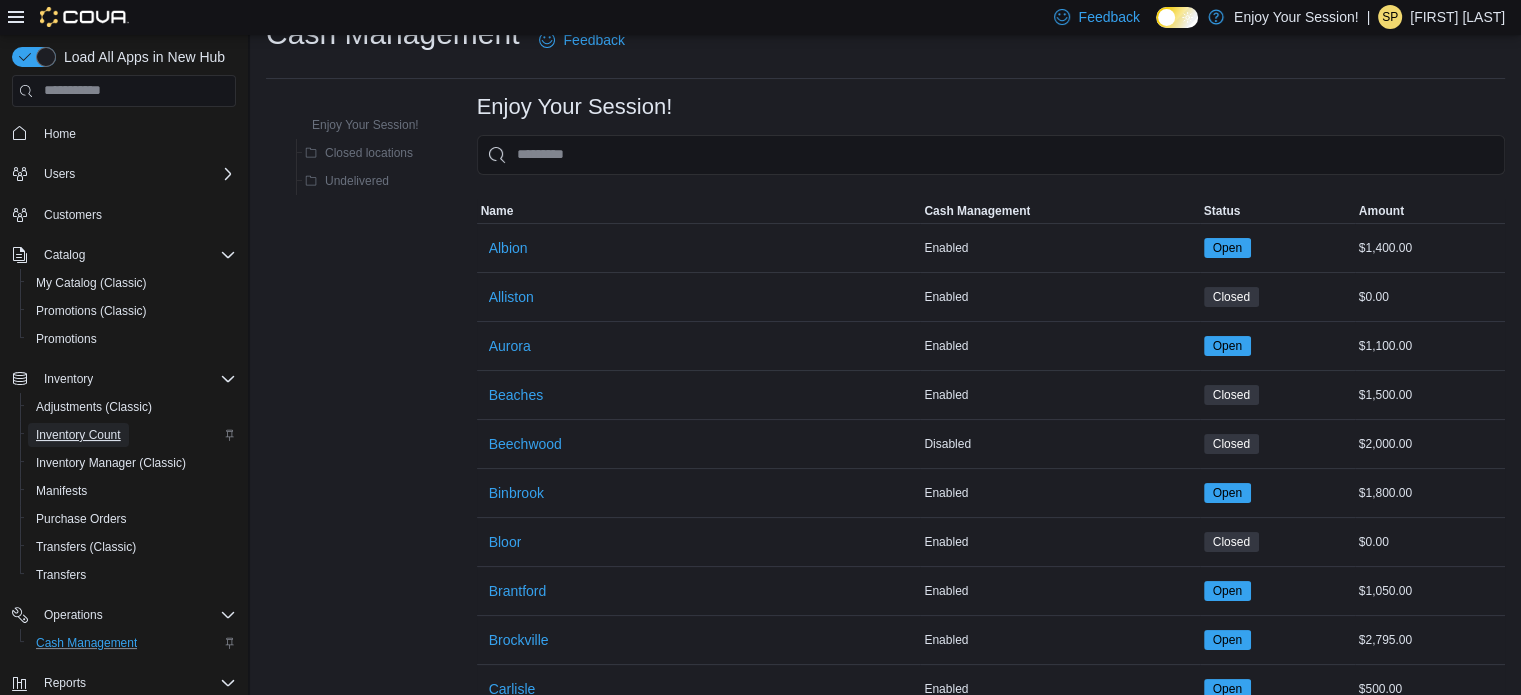 click on "Inventory Count" at bounding box center (78, 435) 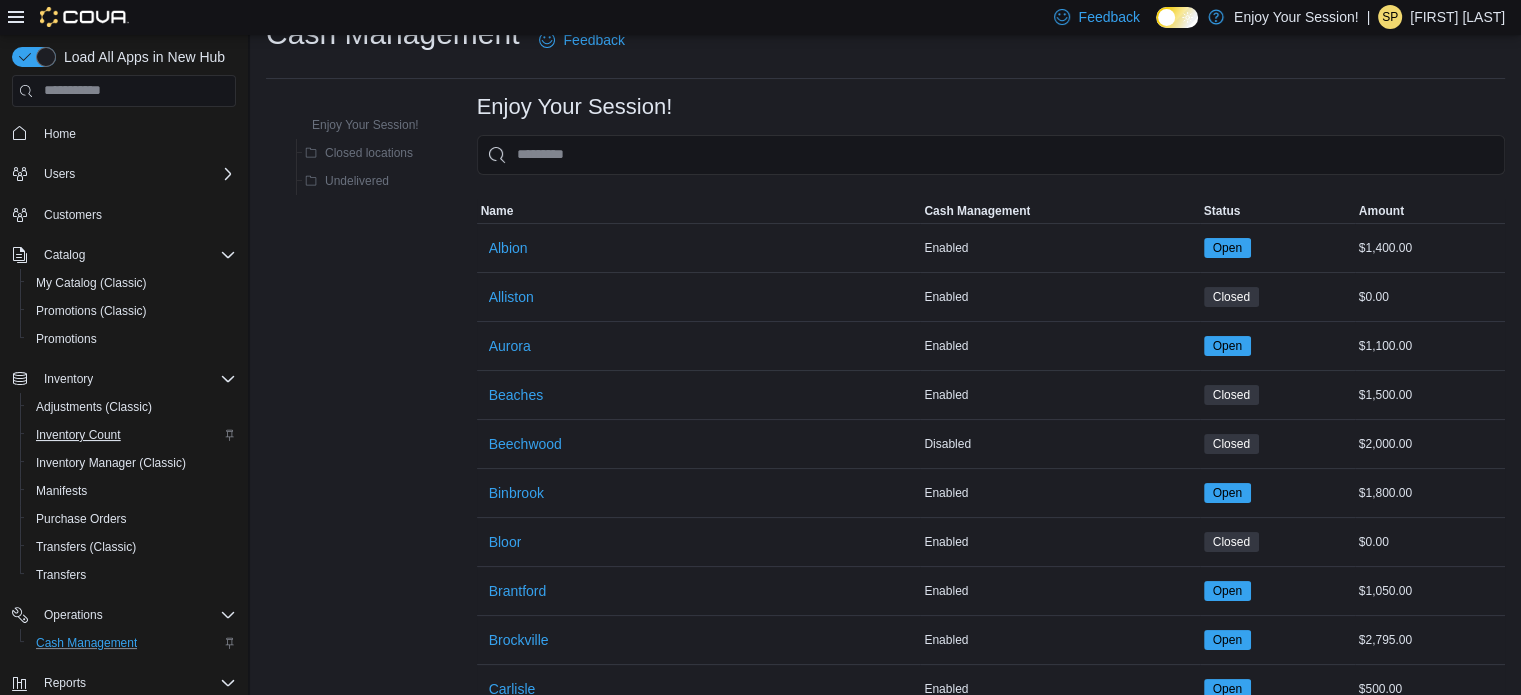 scroll, scrollTop: 0, scrollLeft: 0, axis: both 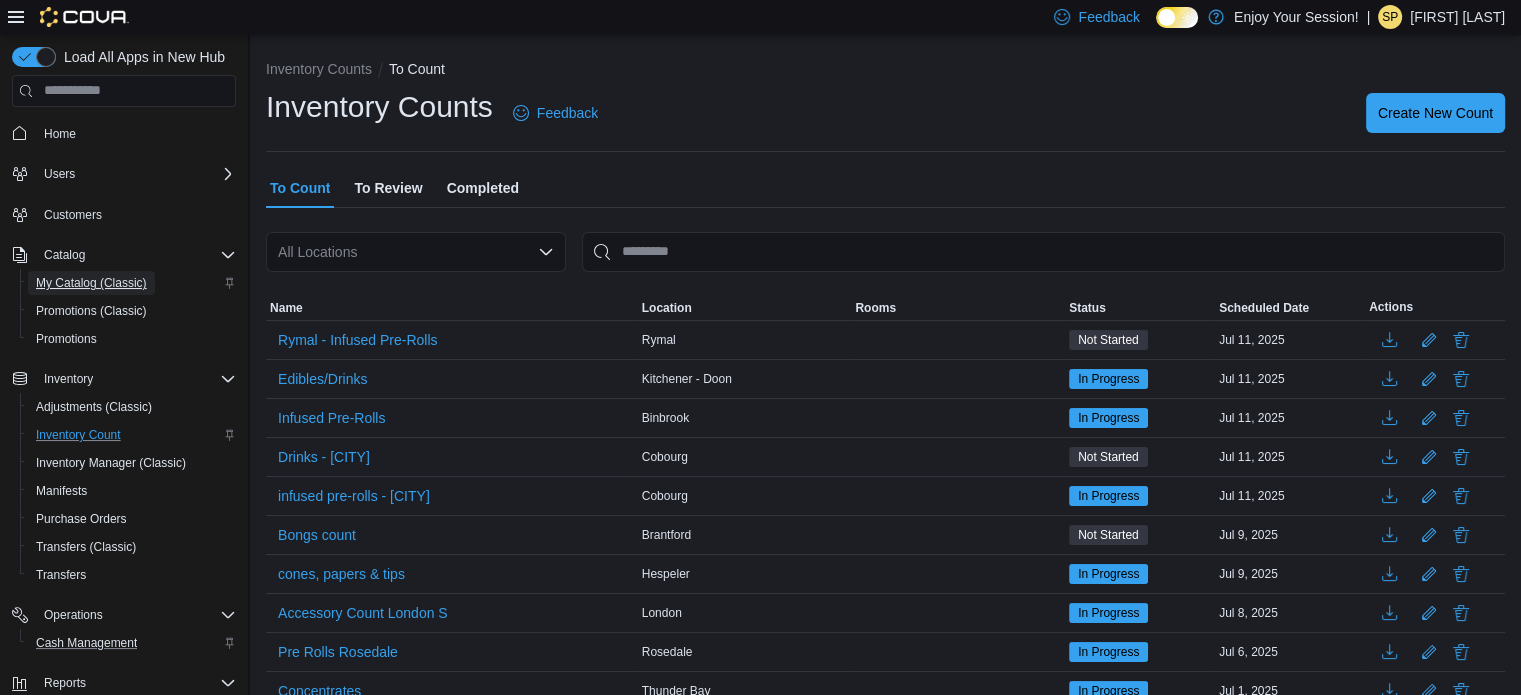click on "My Catalog (Classic)" at bounding box center [91, 283] 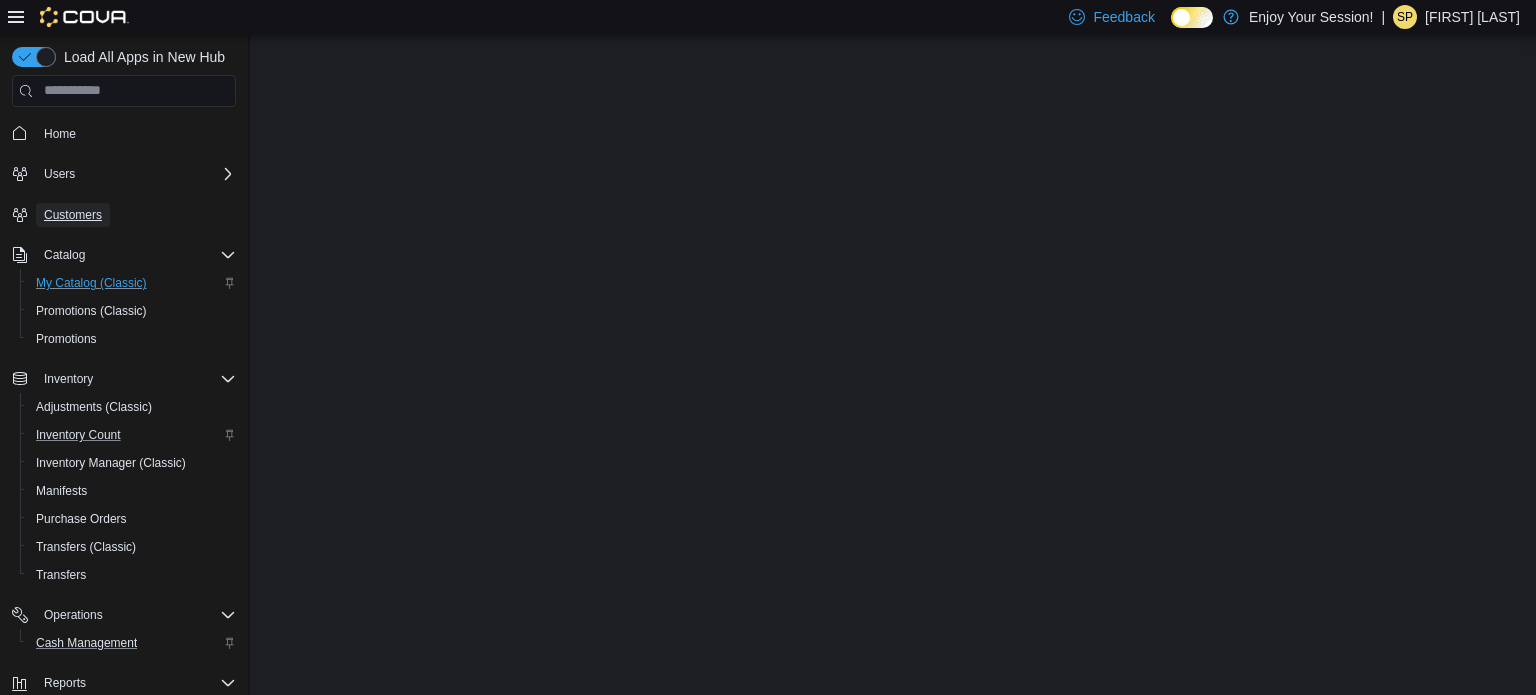click on "Customers" at bounding box center (73, 215) 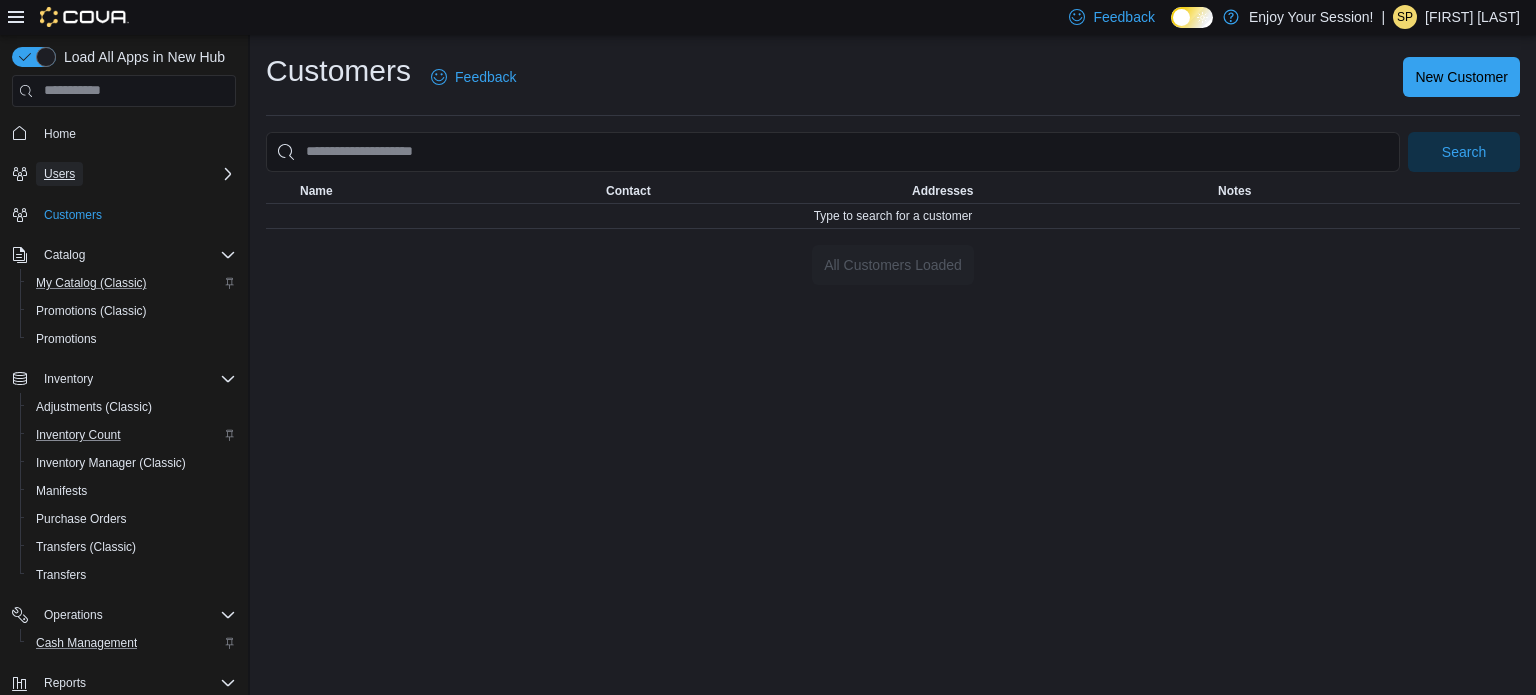 click on "Users" at bounding box center [59, 174] 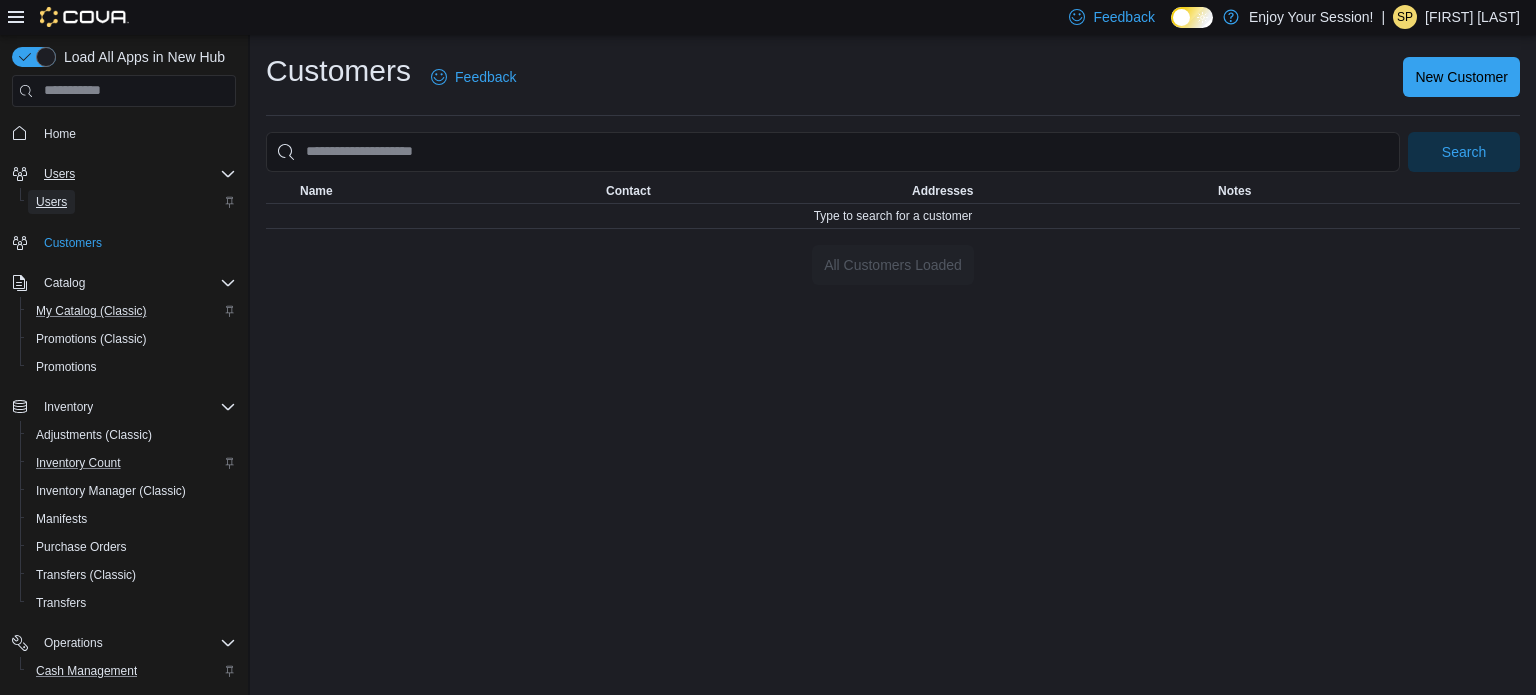 click on "Users" at bounding box center [51, 202] 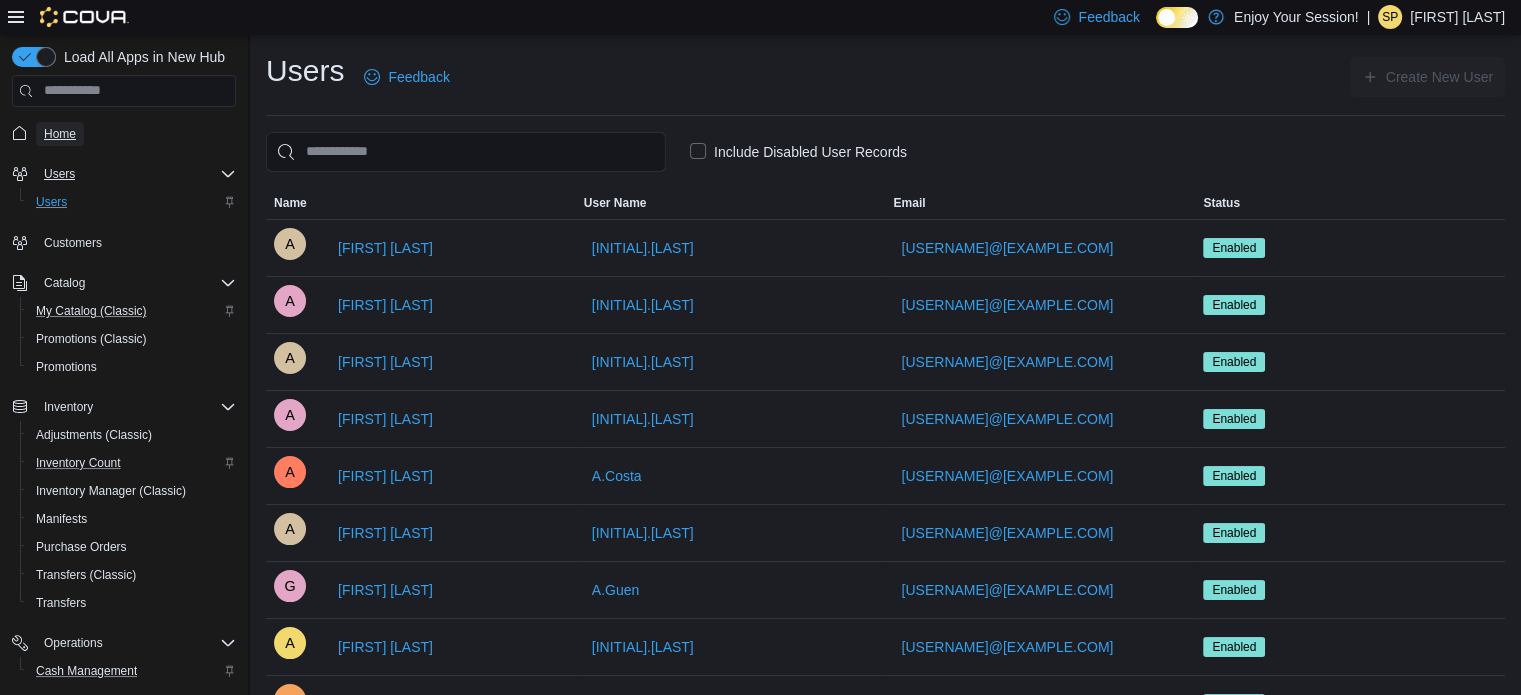 click on "Home" at bounding box center (60, 134) 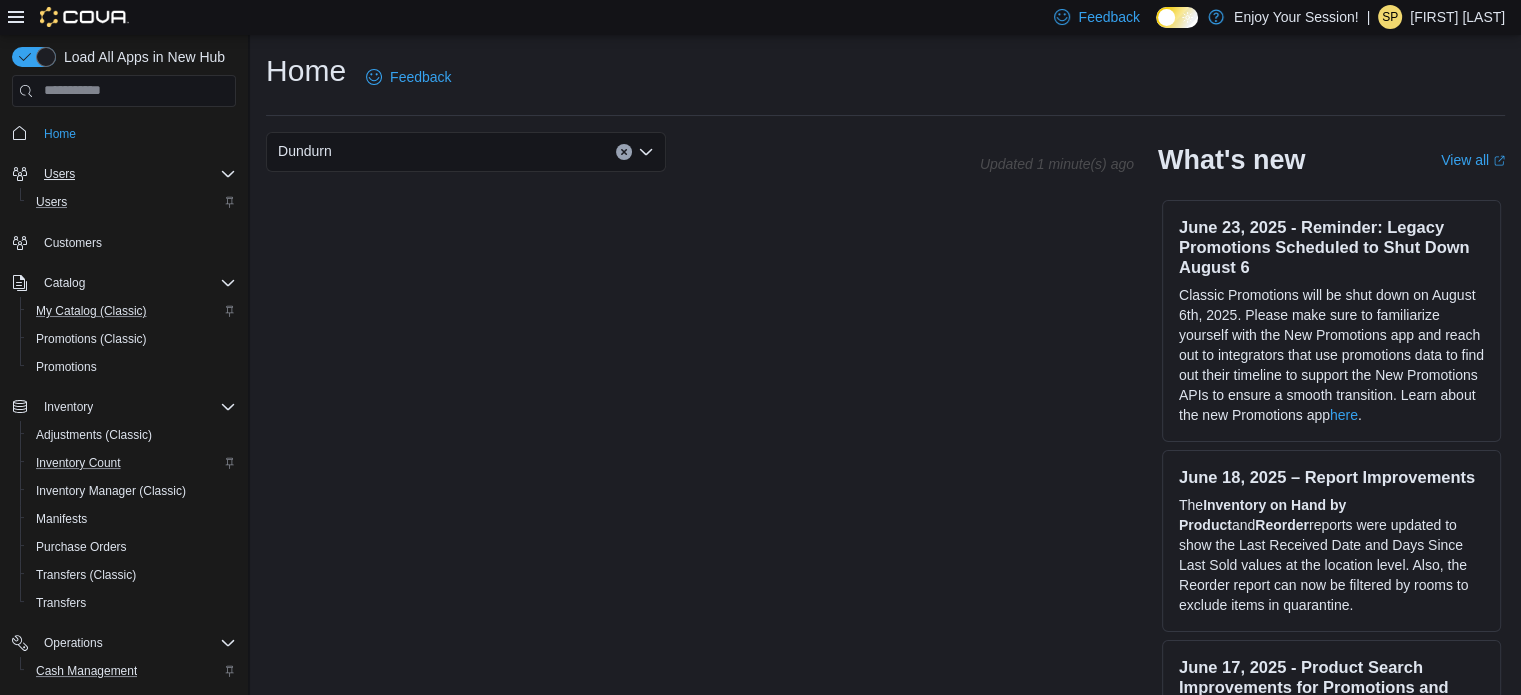 click on "Dundurn" at bounding box center [466, 152] 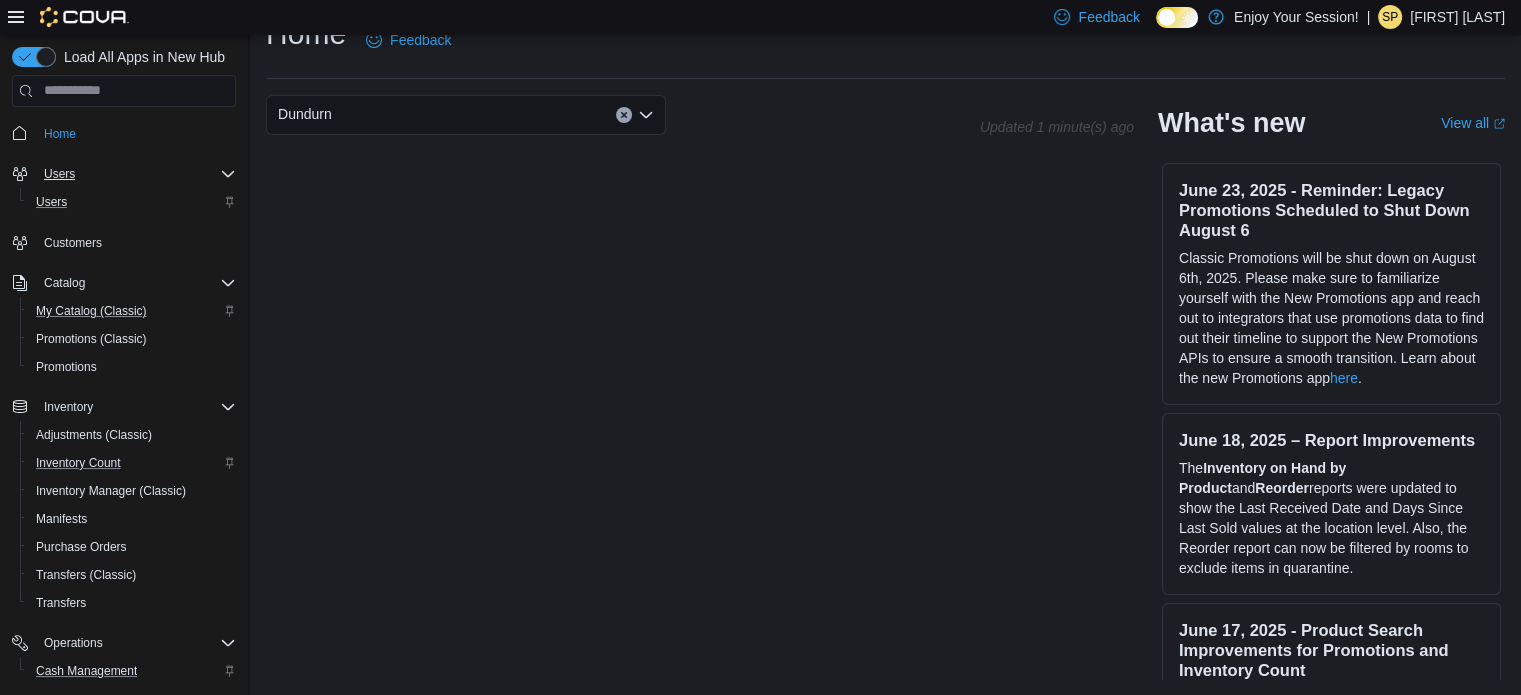 scroll, scrollTop: 0, scrollLeft: 0, axis: both 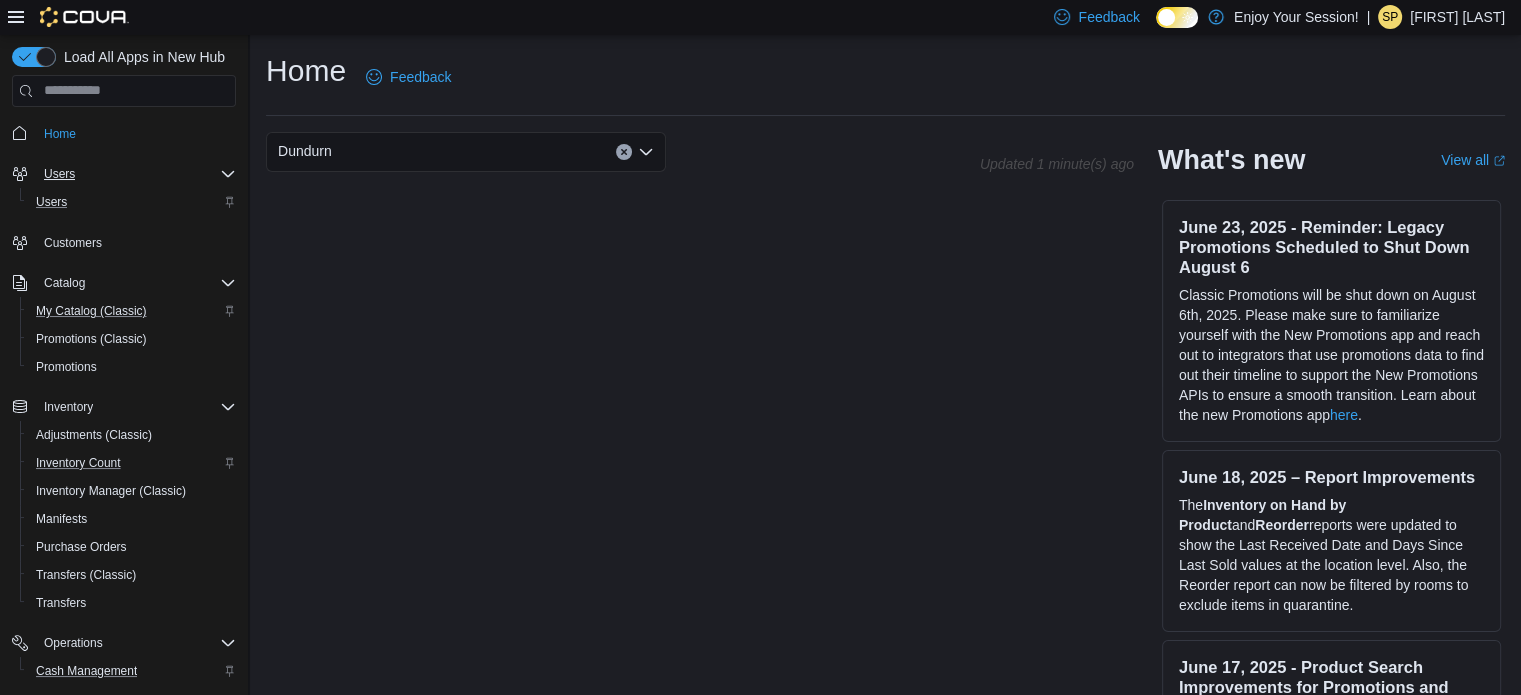 click on "Users" at bounding box center [136, 174] 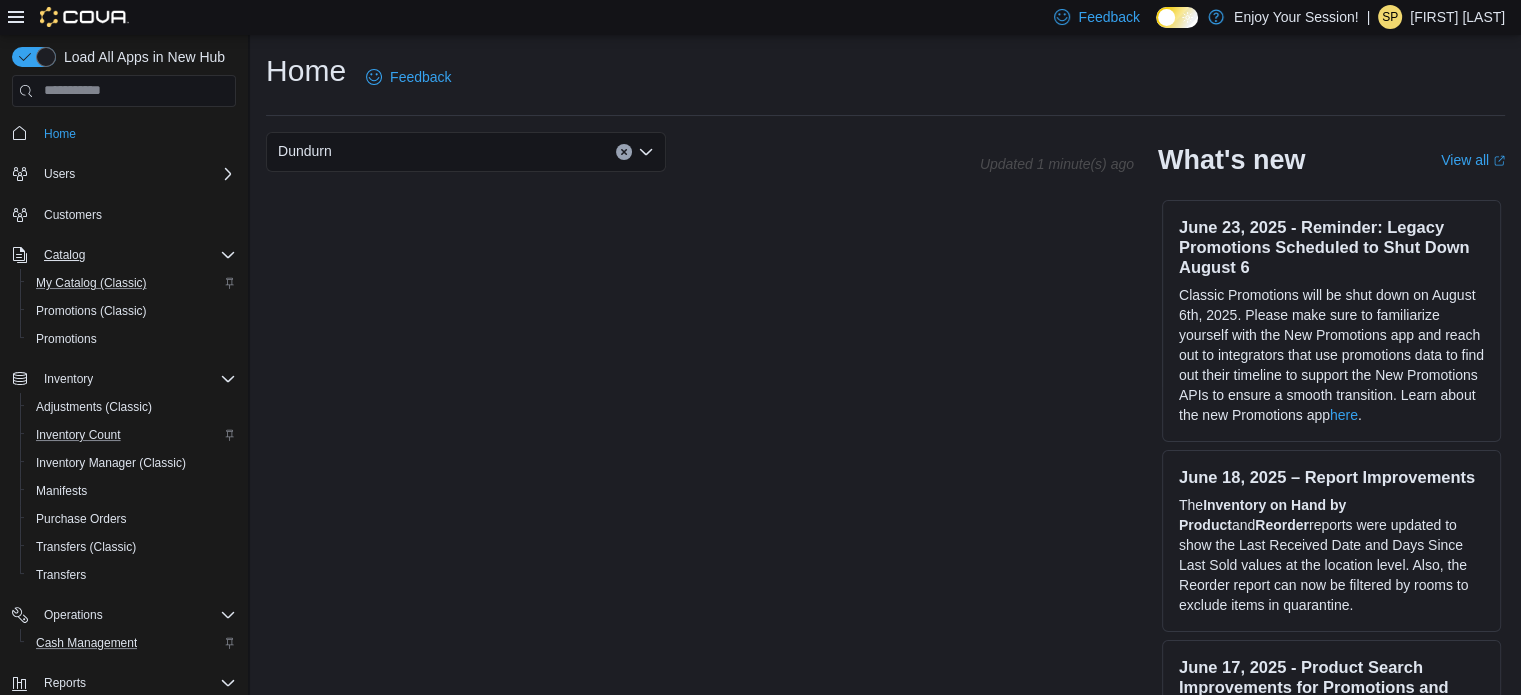 click 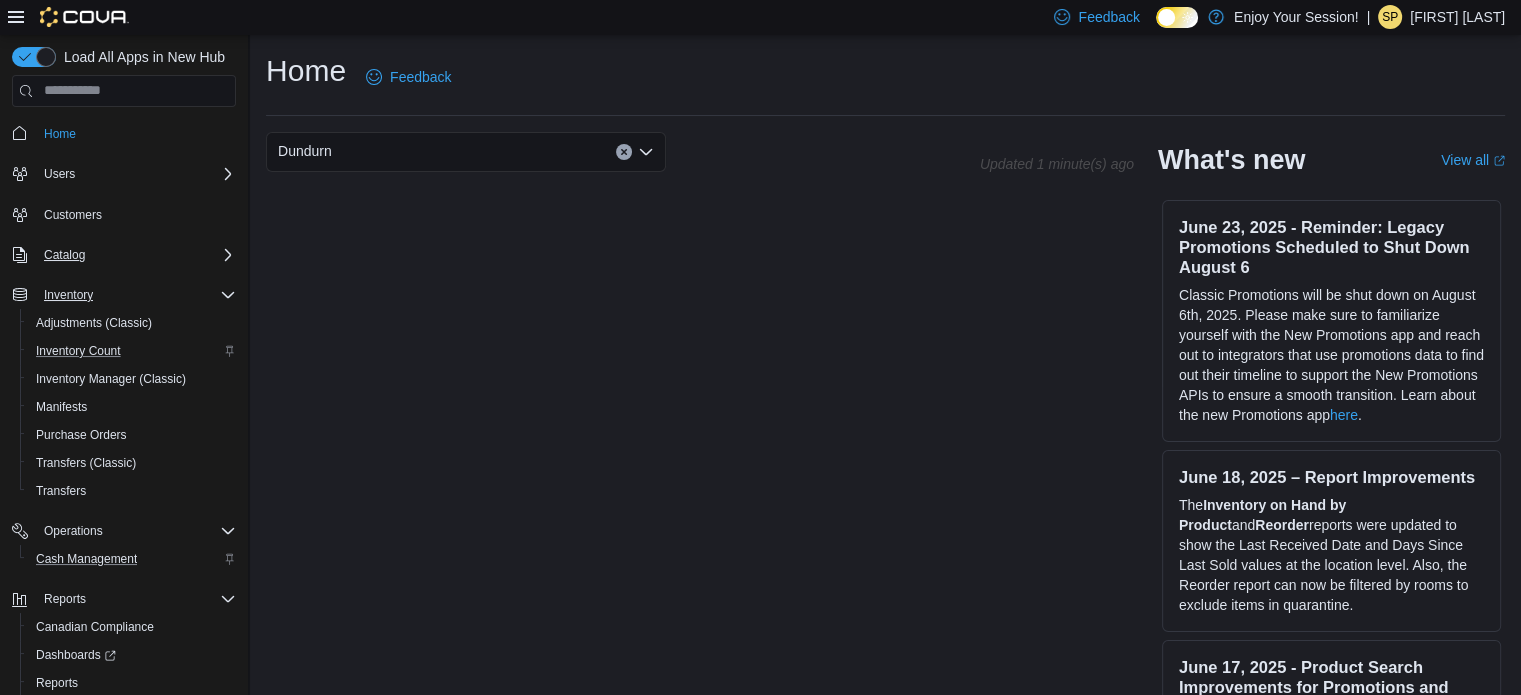 click 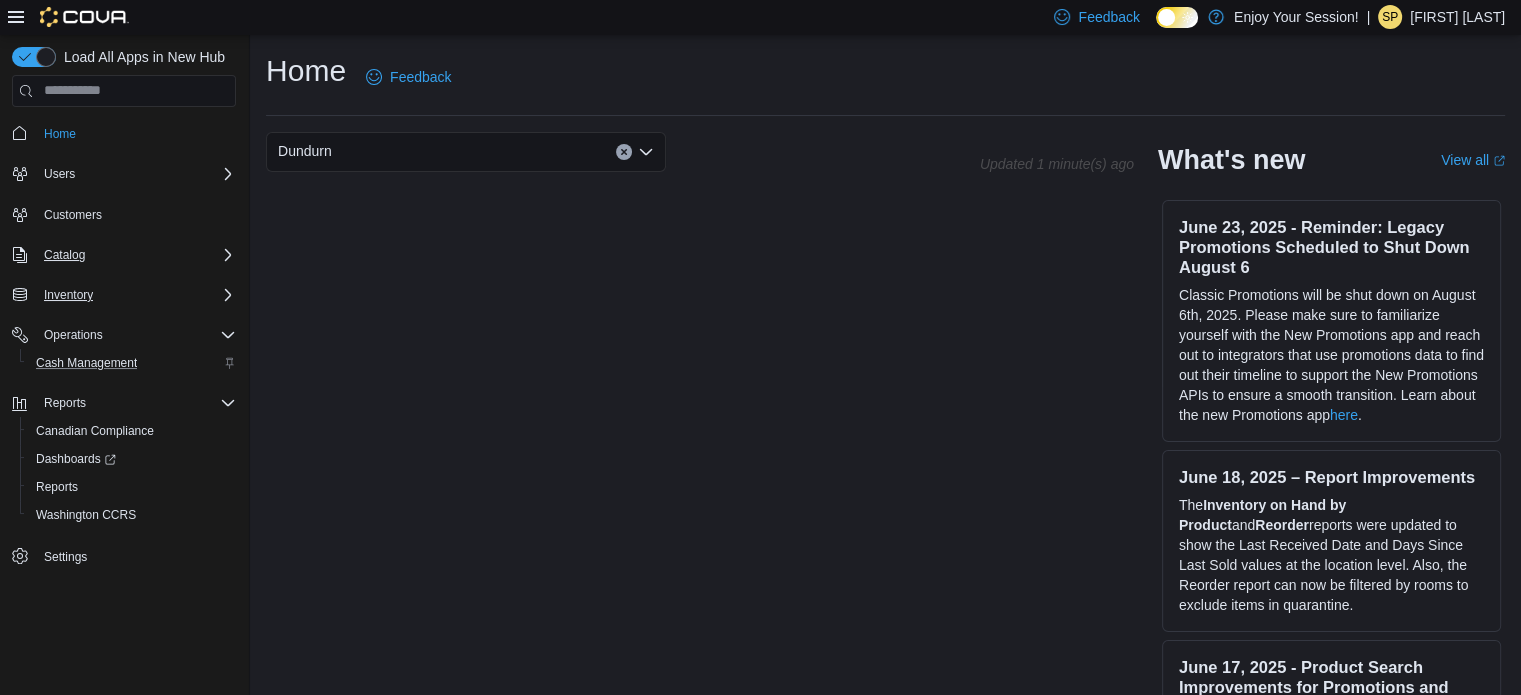 click on "[LOCATION] Updated [TIME] ago What's new View all (opens in a new tab or window) [MONTH] [DAY], [YEAR] - Reminder: Legacy Promotions Scheduled to Shut Down [MONTH] [DAY] Classic Promotions will be shut down on [MONTH] [DAY], [YEAR]. Please make sure to familiarize yourself with the New Promotions app and reach out to integrators that use promotions data to find out their timeline to support the New Promotions APIs to ensure a smooth transition. Learn about the new Promotions app  here . [MONTH] [DAY], [YEAR] – Report Improvements The  Inventory on Hand by Product  and  Reorder  reports were updated to show the Last Received Date and Days Since Last Sold values at the location level. Also, the Reorder report can now be filtered by rooms to exclude items in quarantine. [MONTH] [DAY], [YEAR] - Product Search Improvements for Promotions and Inventory Count We've heard the feedback and we've made improvements to the Product Picker search in the  Promotions  and  Inventory Count  apps to make it easier to find the products you're looking for. *" at bounding box center [885, 424] 